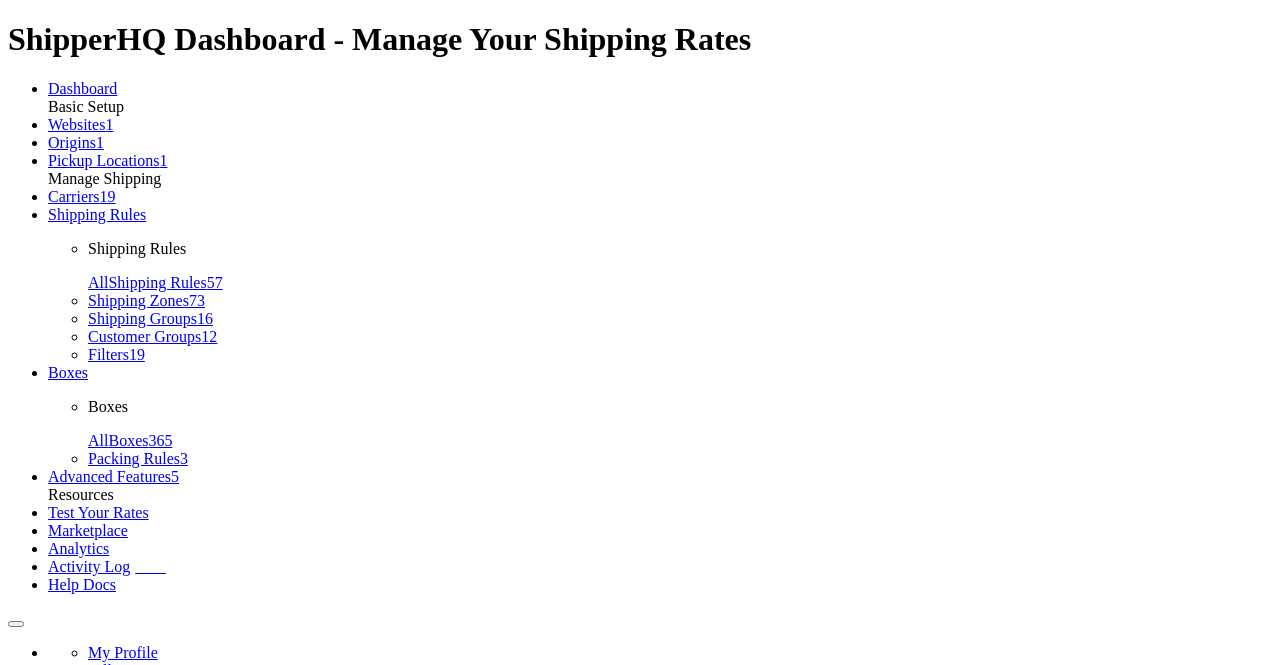 scroll, scrollTop: 0, scrollLeft: 0, axis: both 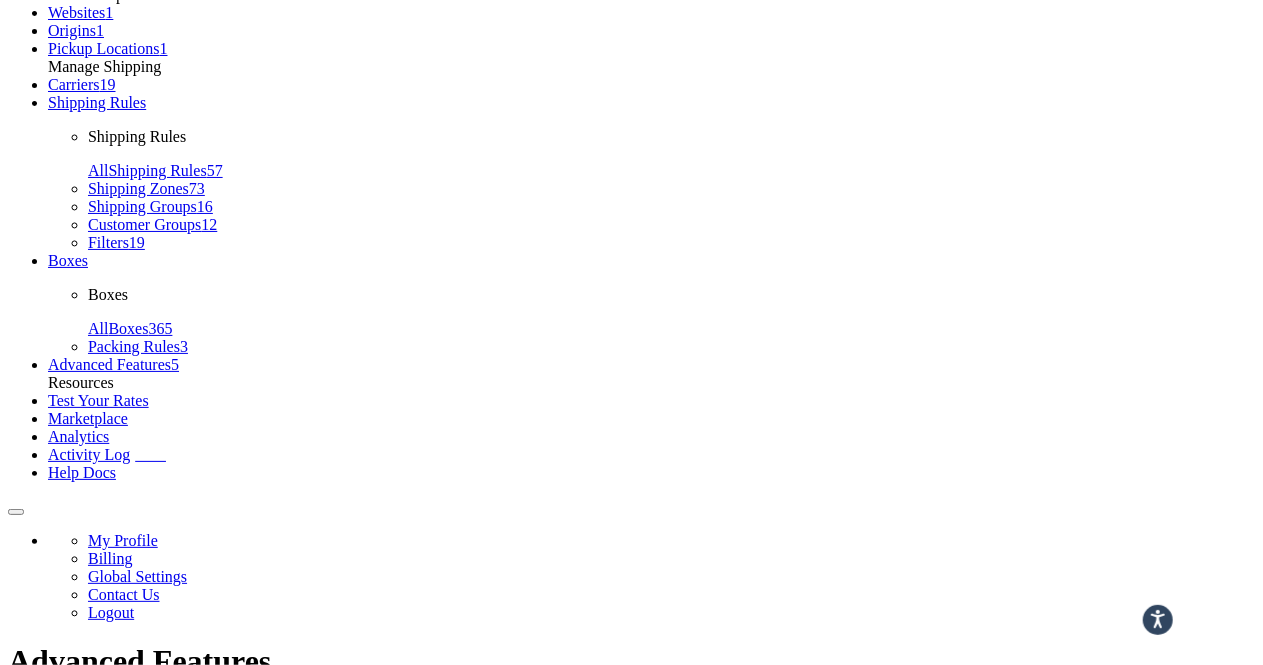 click on "Shipping Rules" at bounding box center (97, 102) 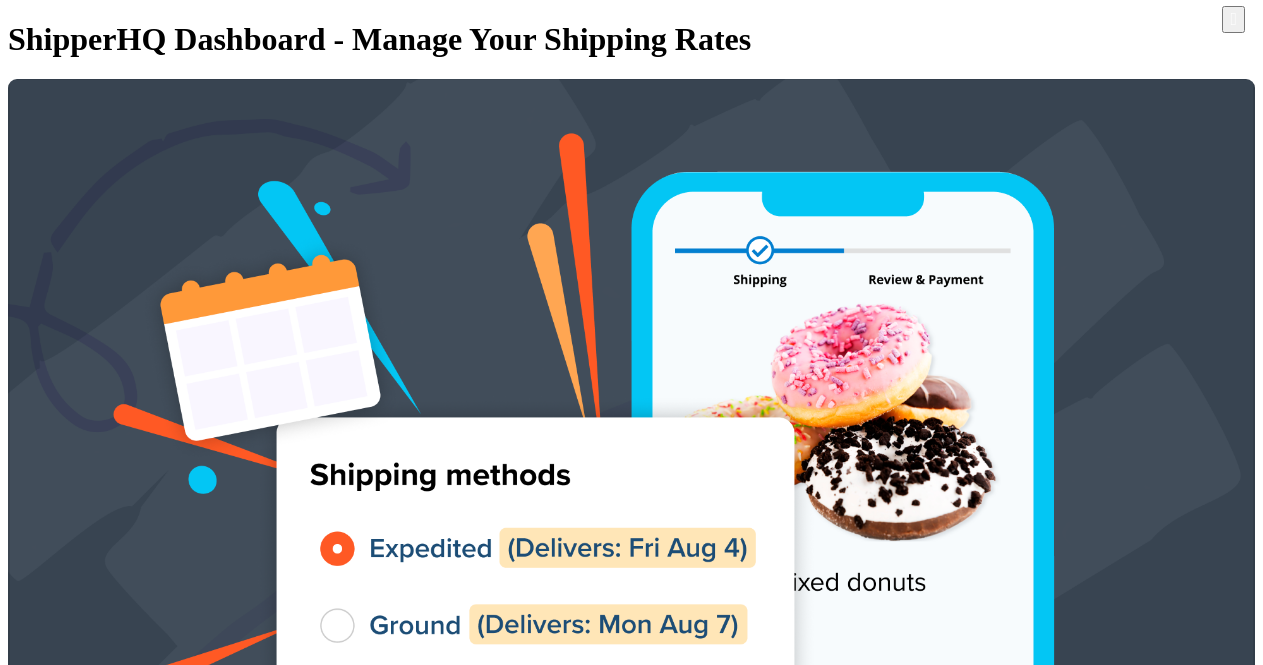 scroll, scrollTop: 0, scrollLeft: 0, axis: both 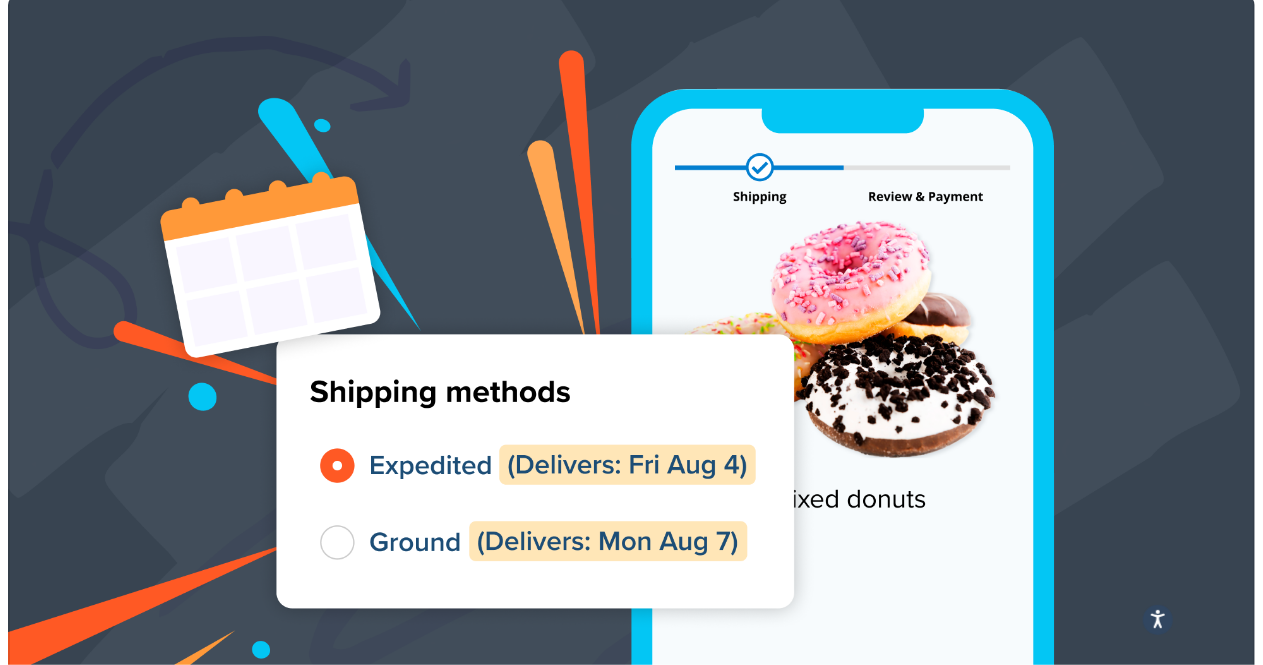 click at bounding box center (1187, 3407) 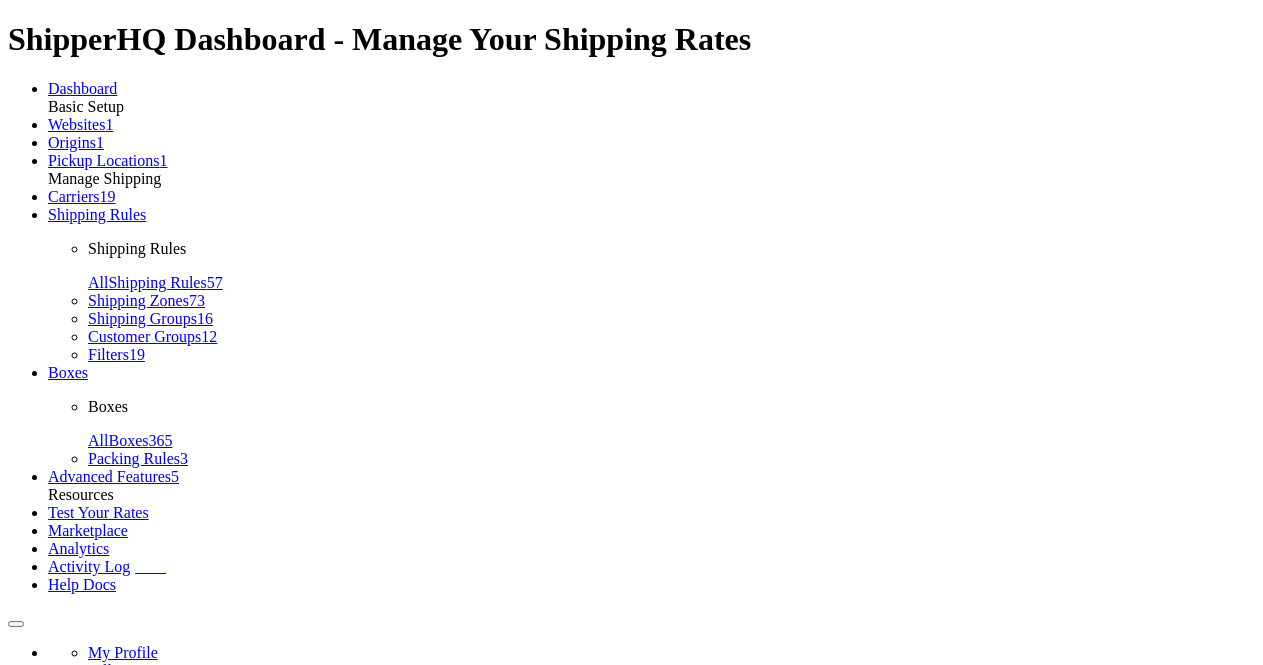 scroll, scrollTop: 0, scrollLeft: 0, axis: both 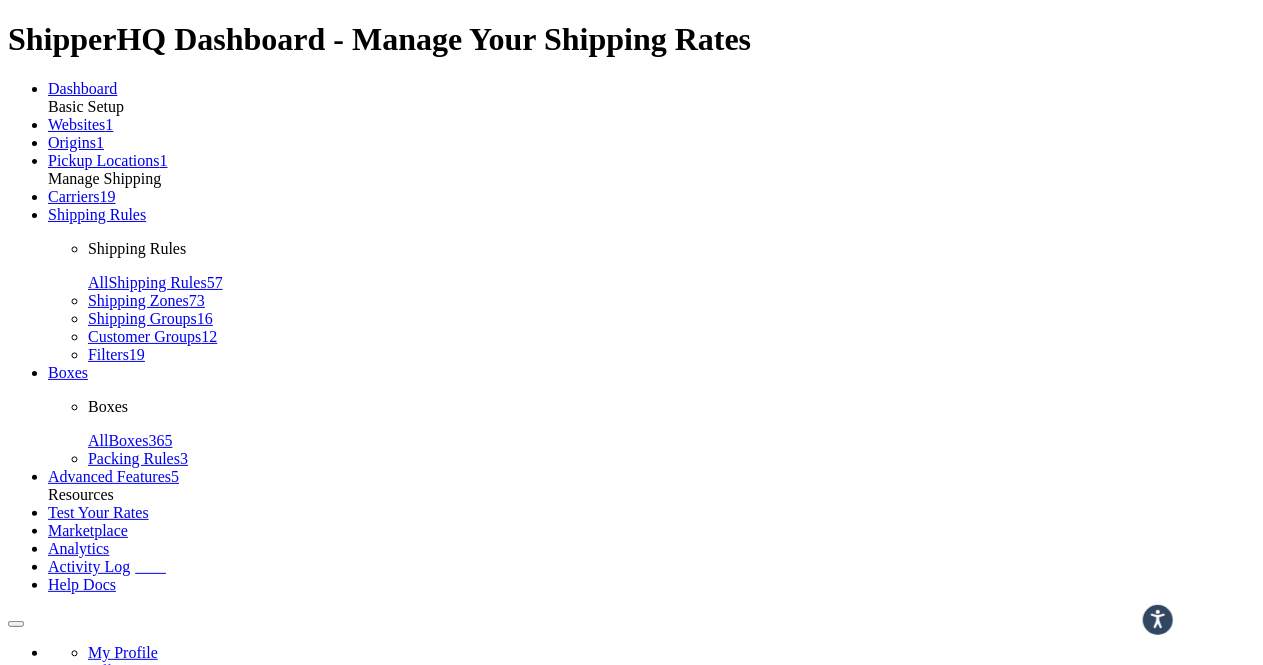 click on "Advanced" at bounding box center [172, 928] 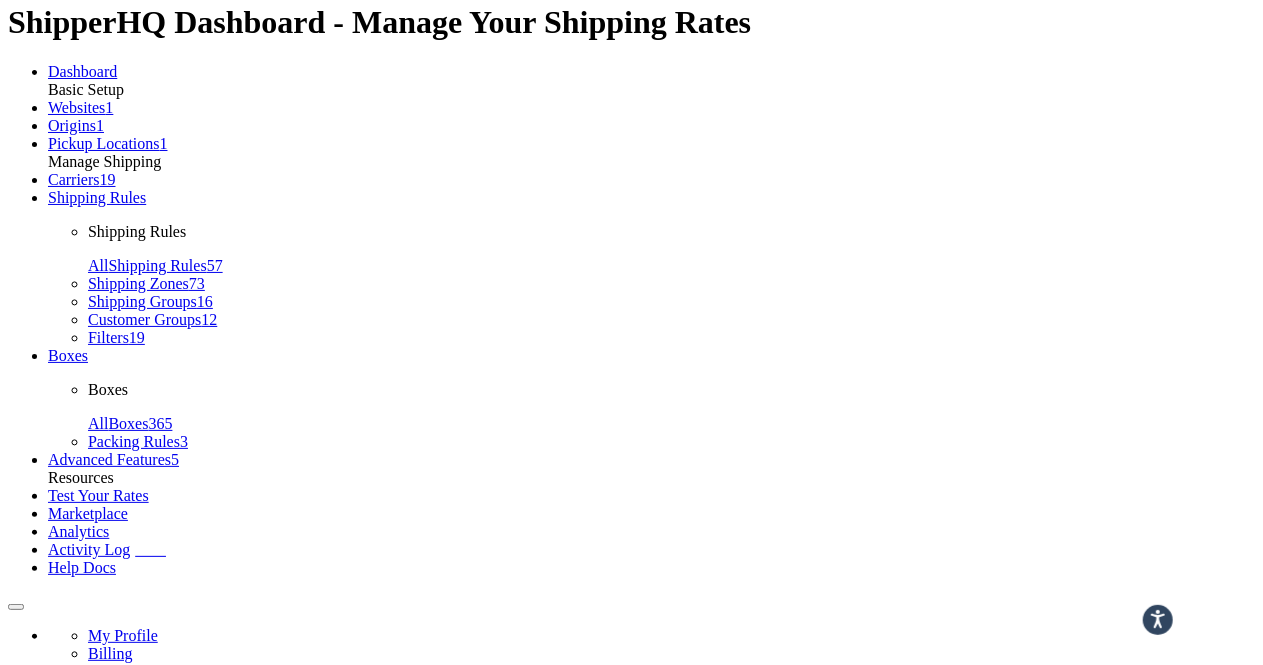 scroll, scrollTop: 18, scrollLeft: 0, axis: vertical 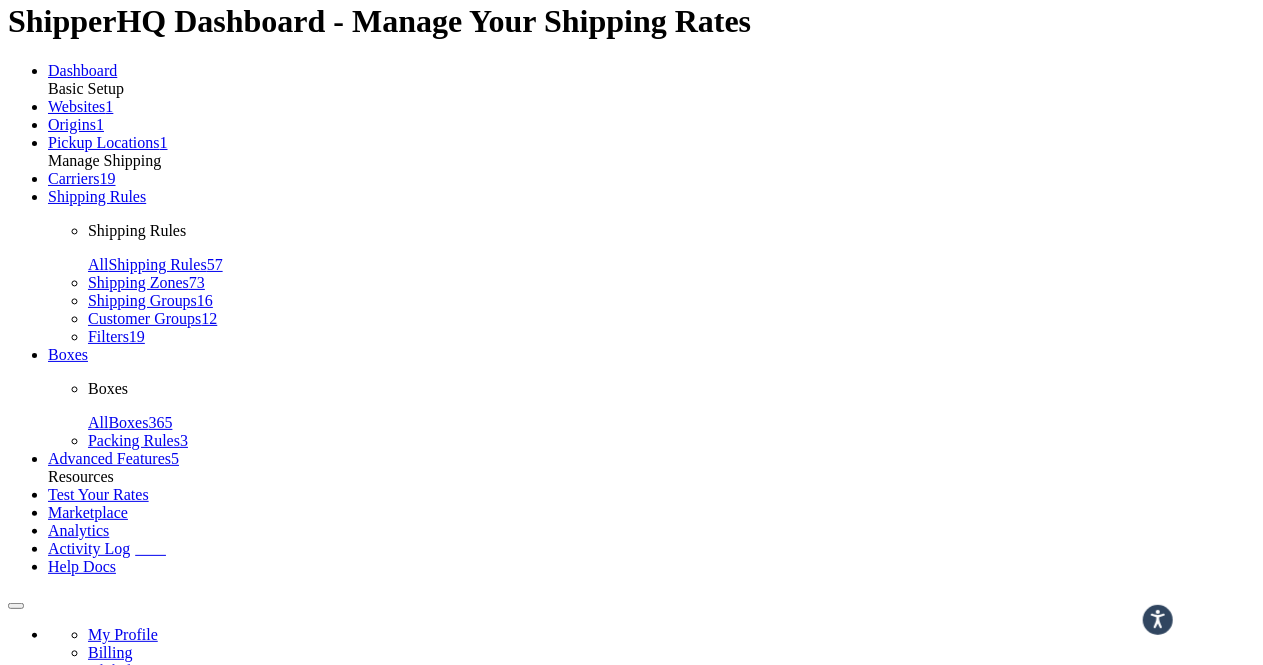 click on "All  Boxes 365" at bounding box center (130, 422) 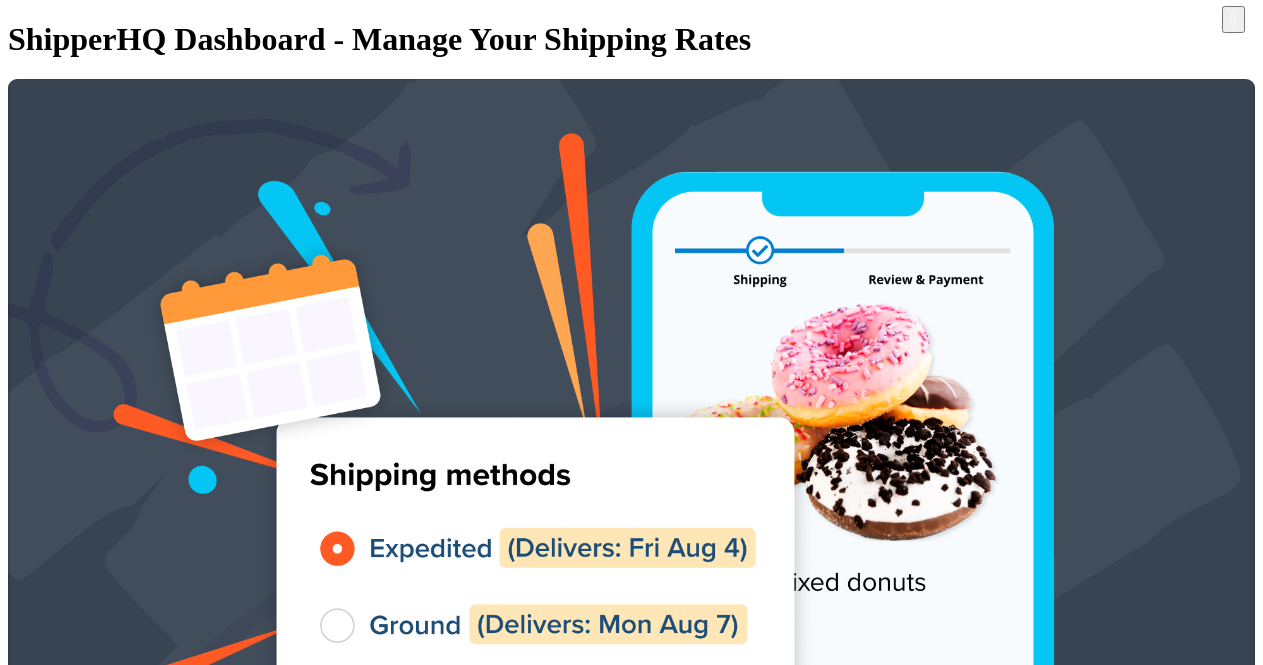 scroll, scrollTop: 0, scrollLeft: 0, axis: both 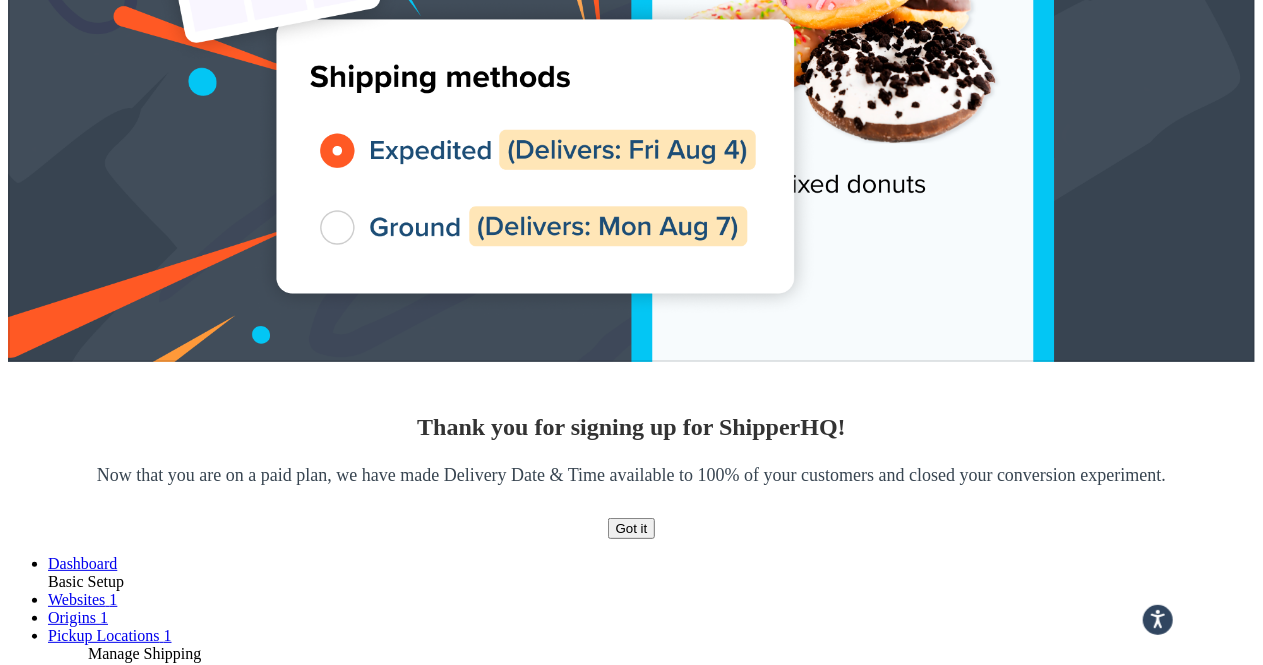 click at bounding box center [1187, 3288] 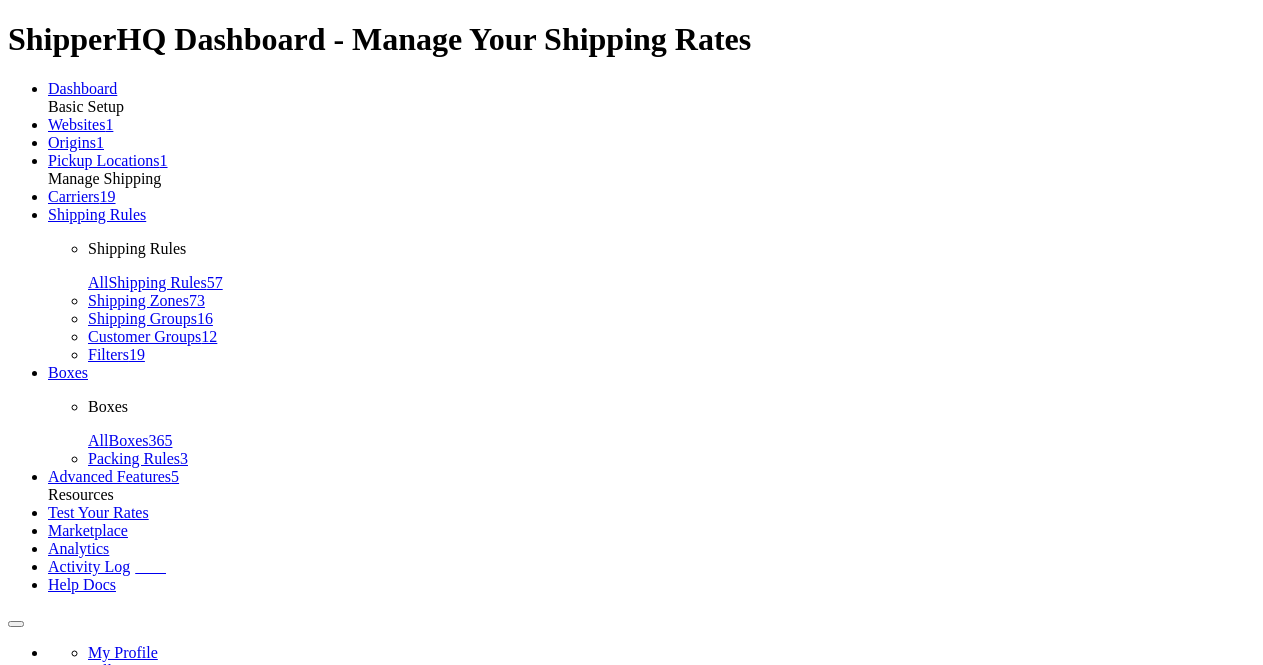 scroll, scrollTop: 0, scrollLeft: 0, axis: both 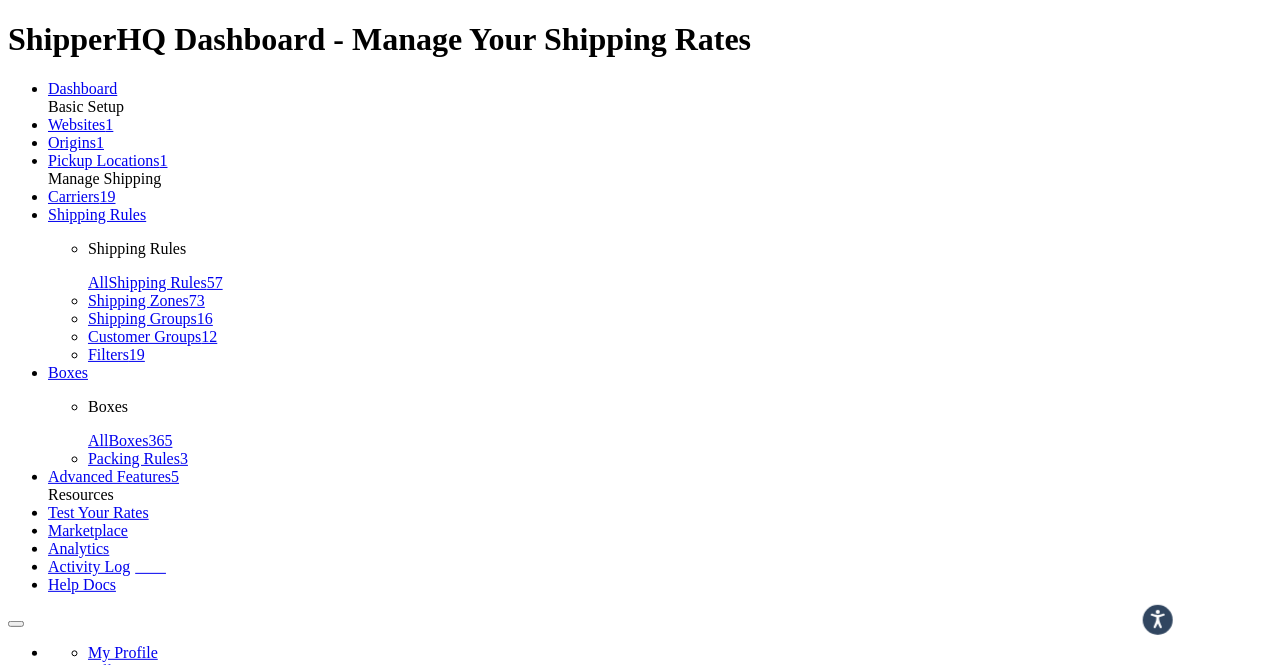 click on "Advanced" at bounding box center [172, 928] 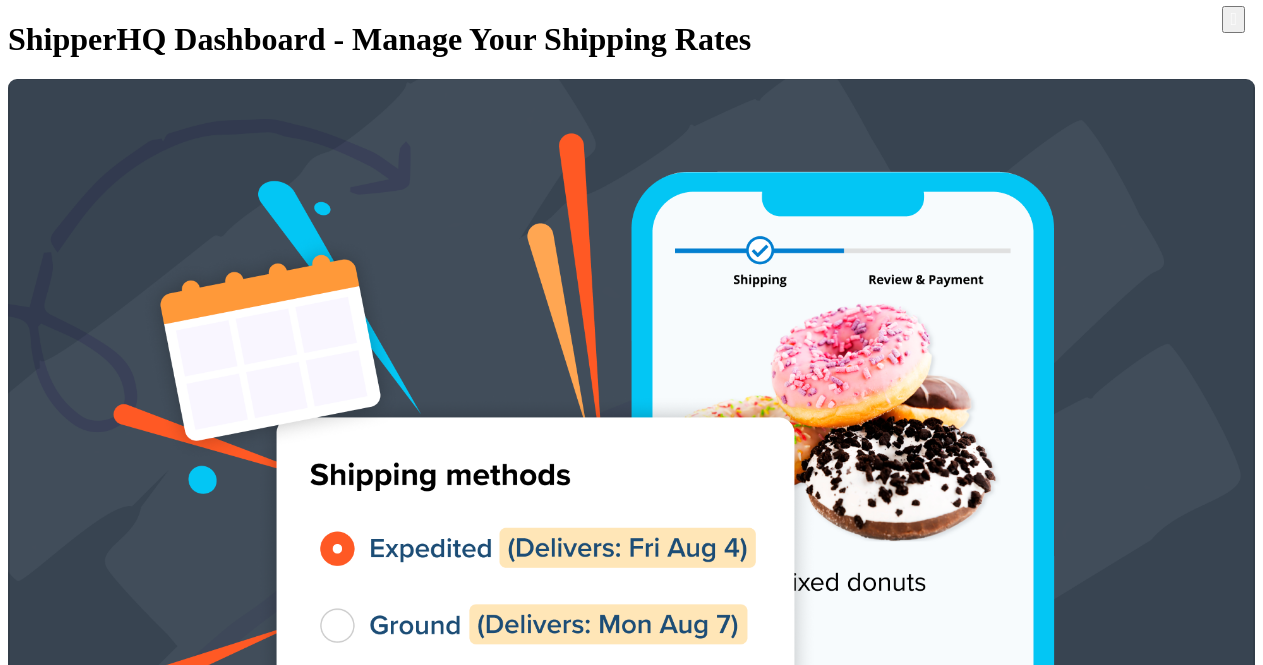 scroll, scrollTop: 0, scrollLeft: 0, axis: both 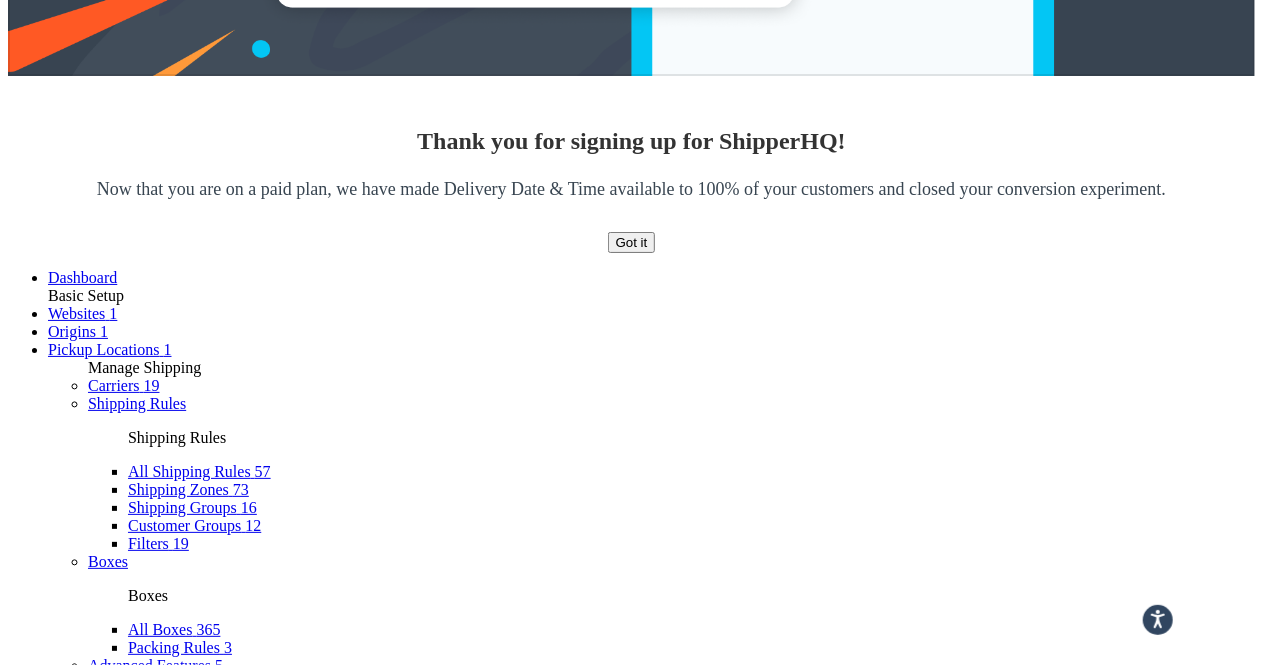 click on "37" at bounding box center (76, 3208) 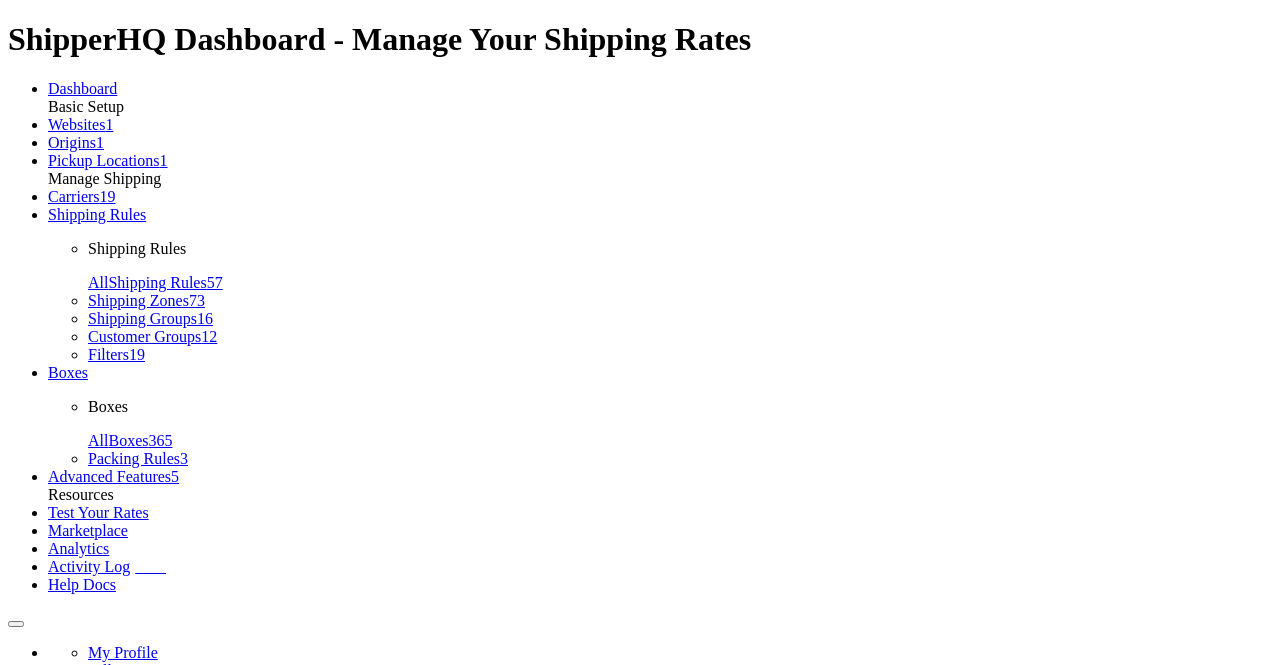 scroll, scrollTop: 0, scrollLeft: 0, axis: both 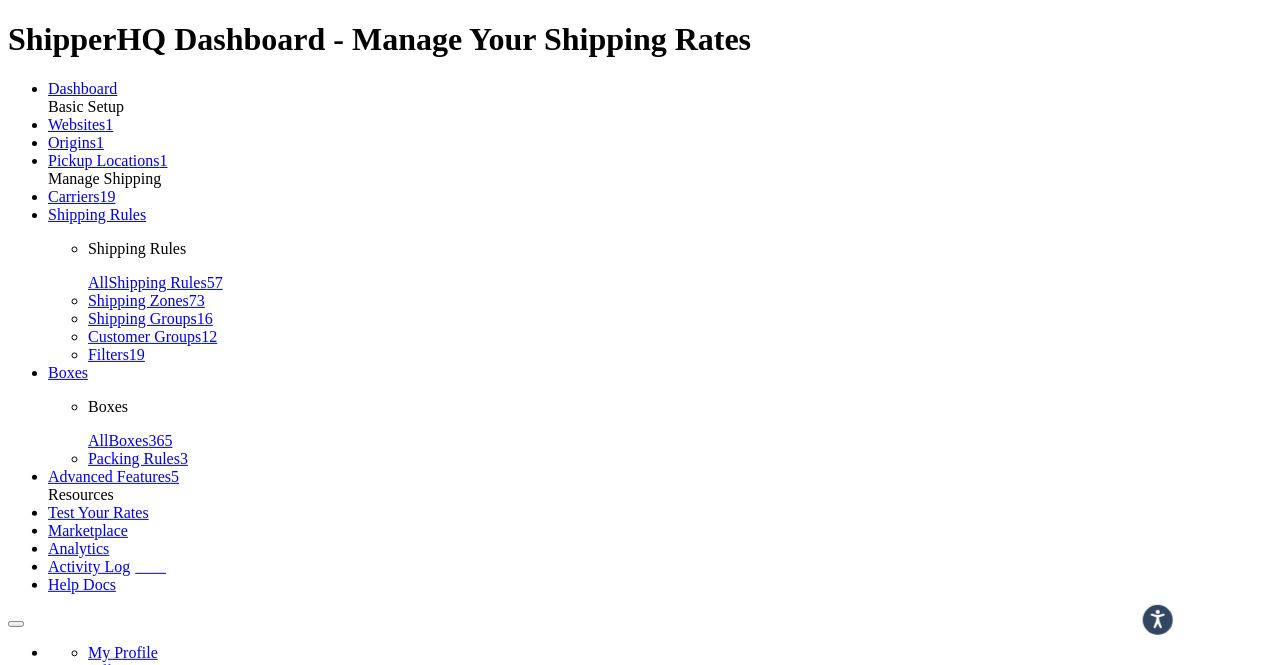 click on "Advanced" at bounding box center (172, 928) 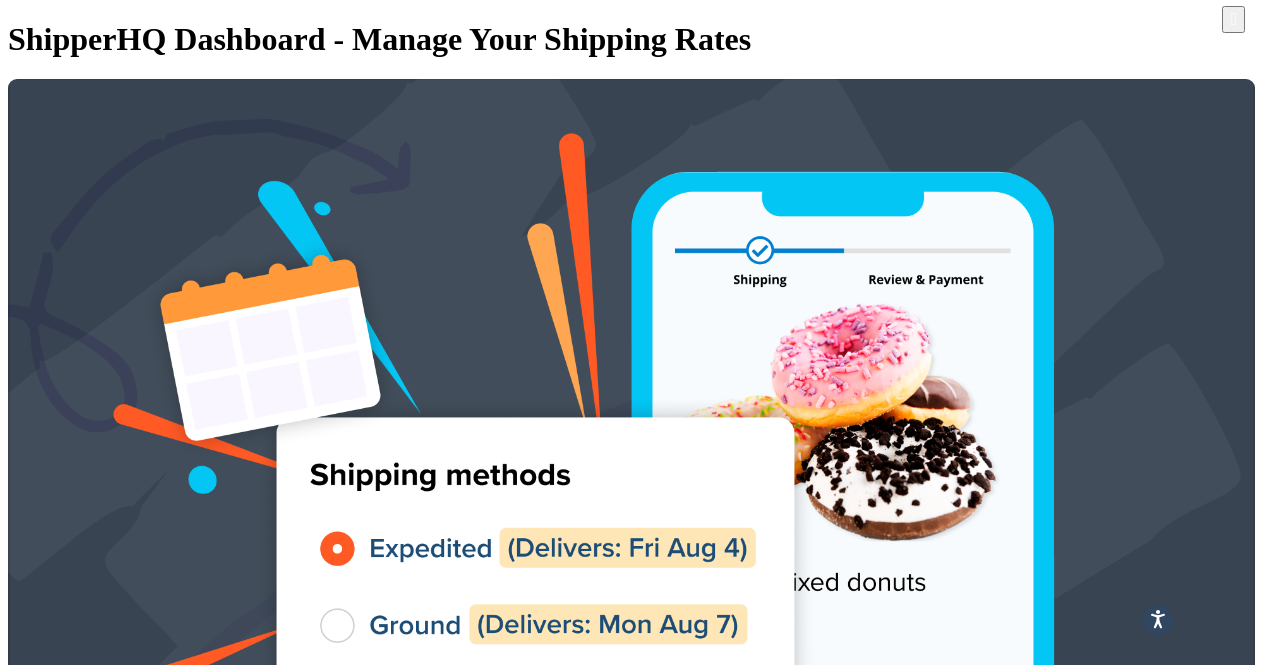 scroll, scrollTop: 0, scrollLeft: 0, axis: both 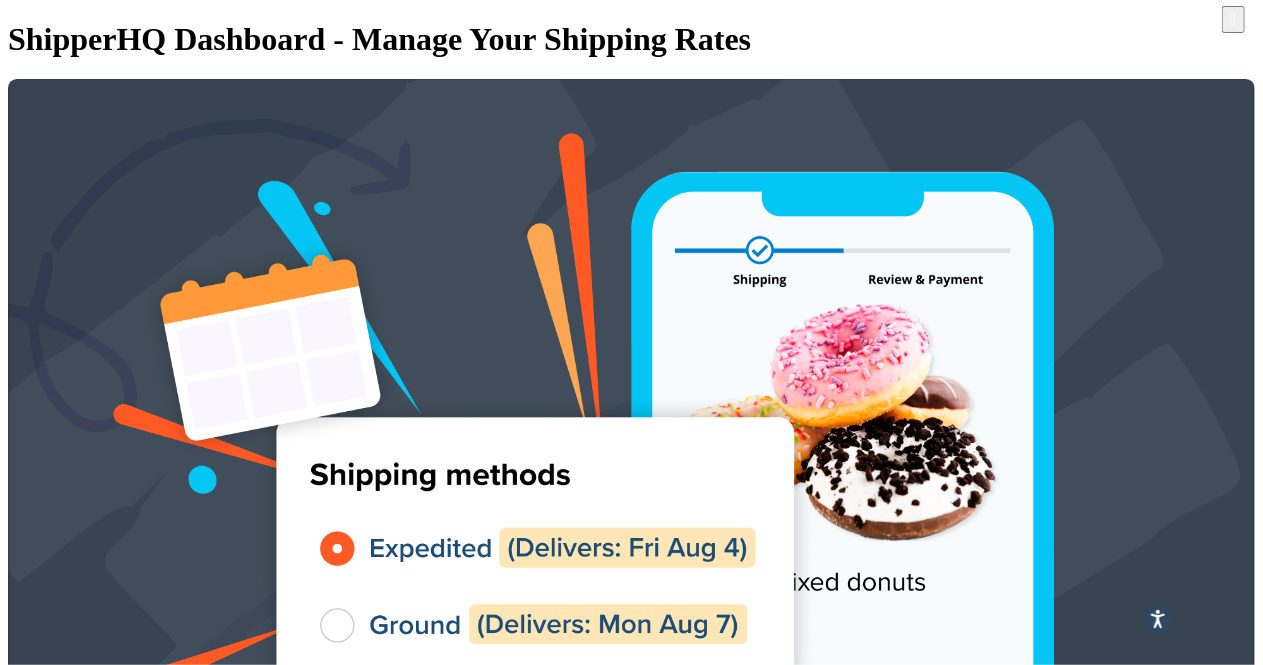 click on "Carriers
19" at bounding box center (124, 1069) 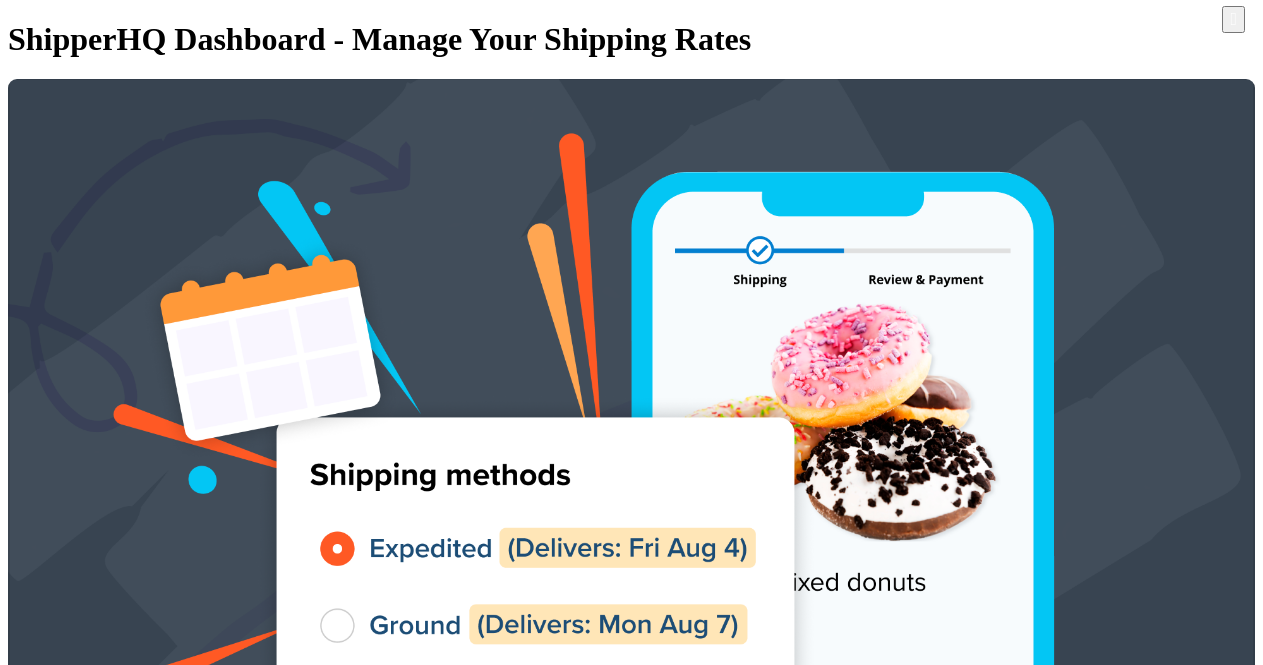 scroll, scrollTop: 0, scrollLeft: 0, axis: both 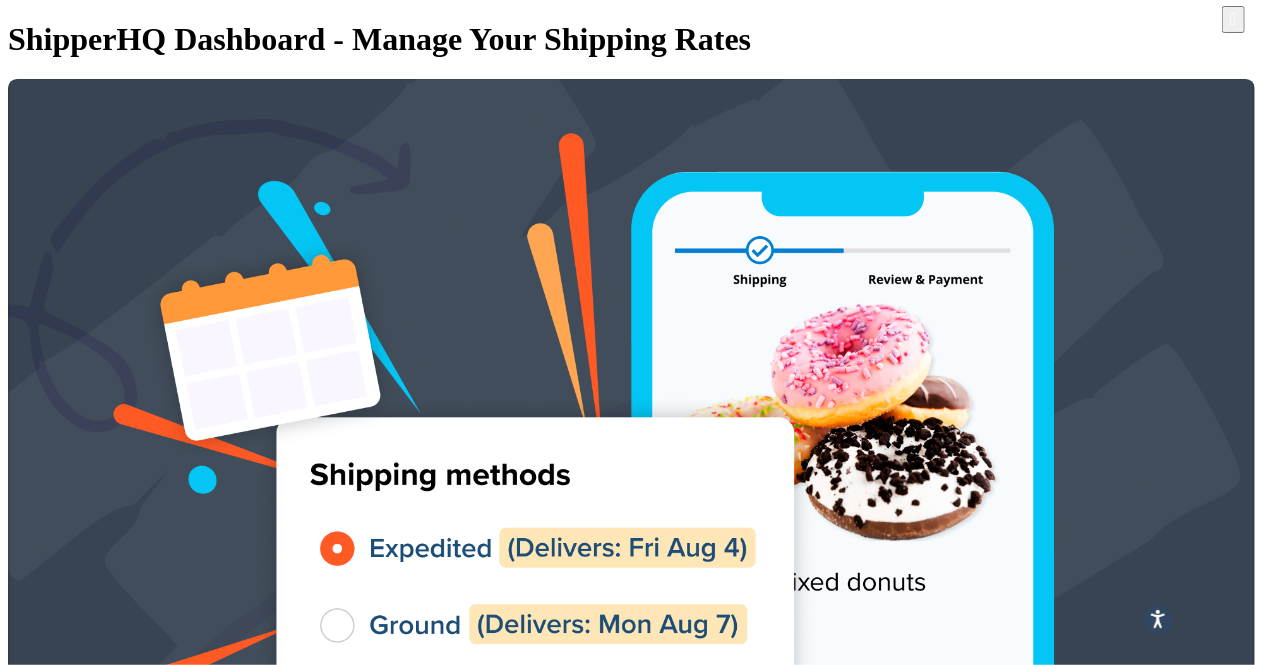 click at bounding box center [66, 3646] 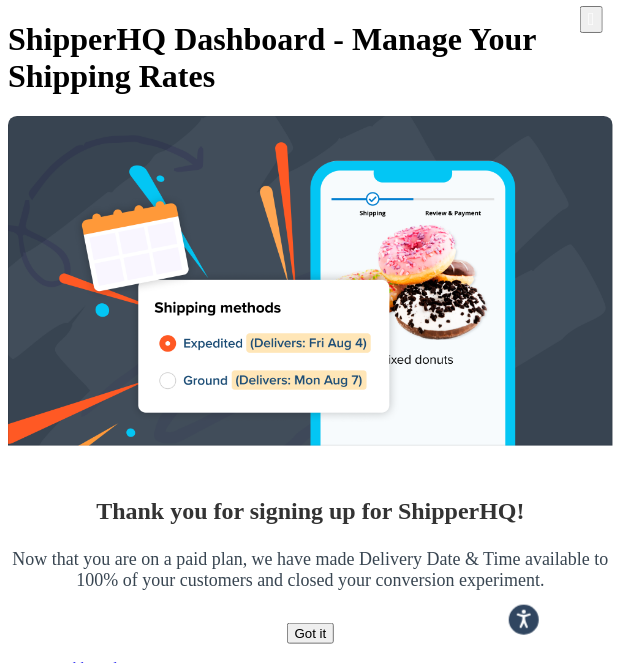 click at bounding box center [55, 3268] 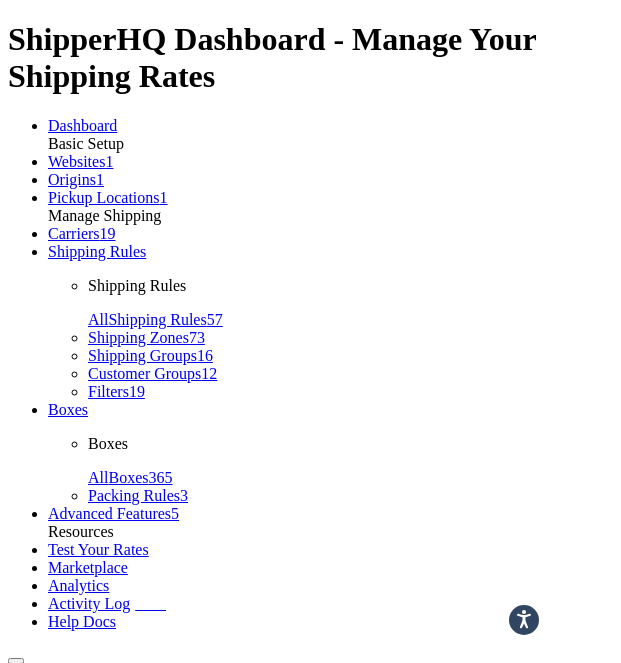 scroll, scrollTop: 0, scrollLeft: 0, axis: both 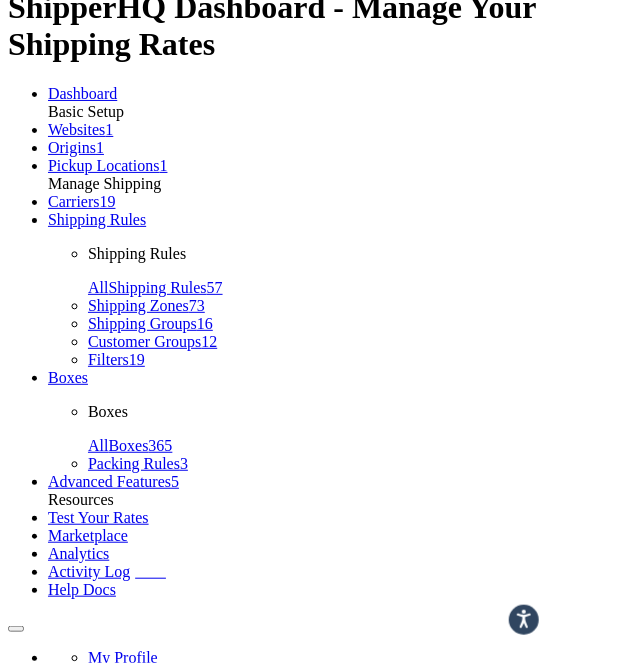 click at bounding box center [8, 85] 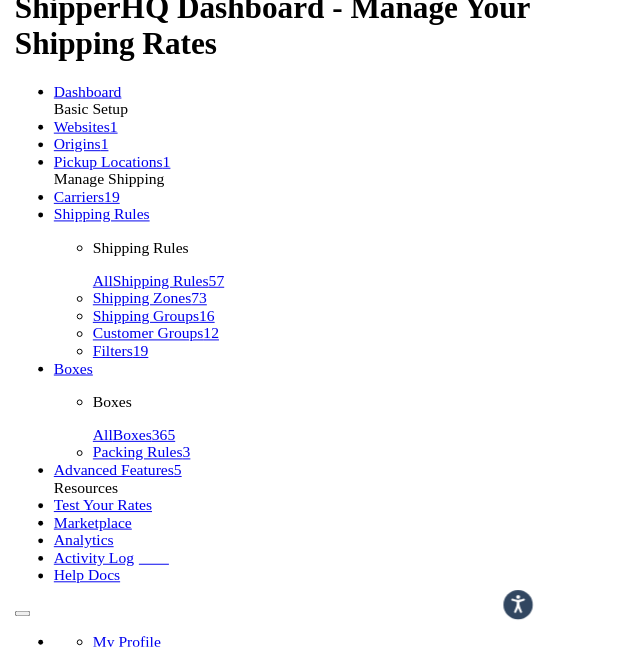 scroll, scrollTop: 0, scrollLeft: 0, axis: both 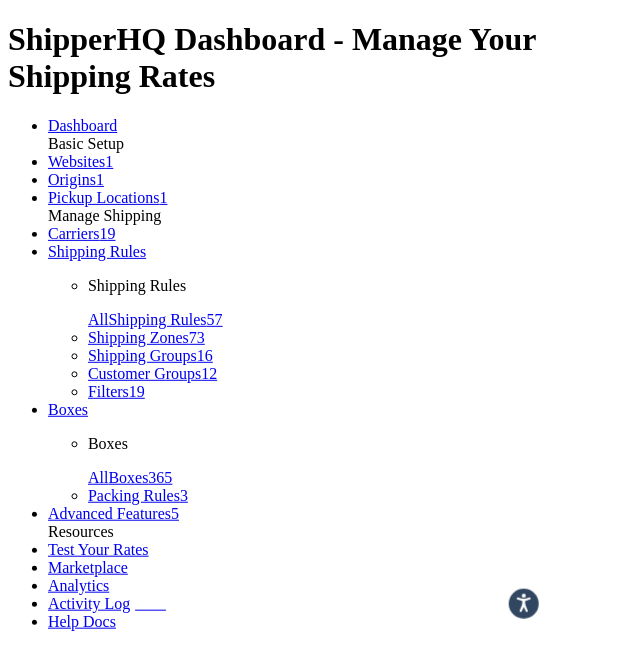 click on "Carriers" at bounding box center (74, 233) 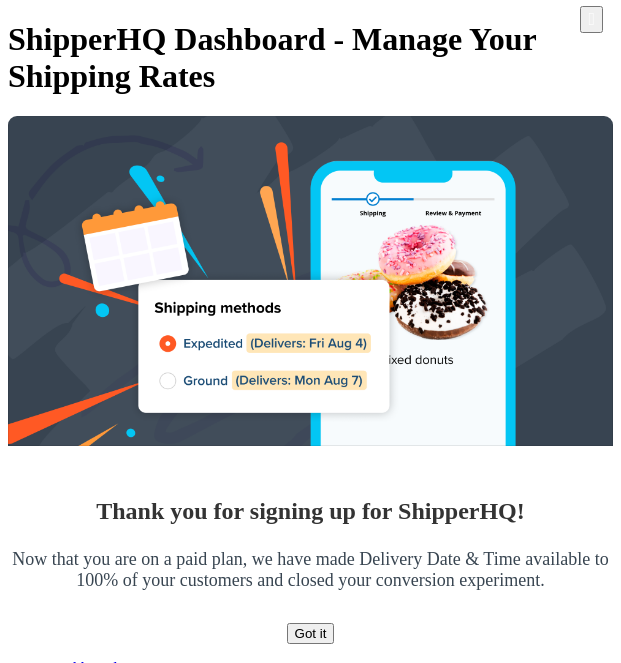 scroll, scrollTop: 0, scrollLeft: 0, axis: both 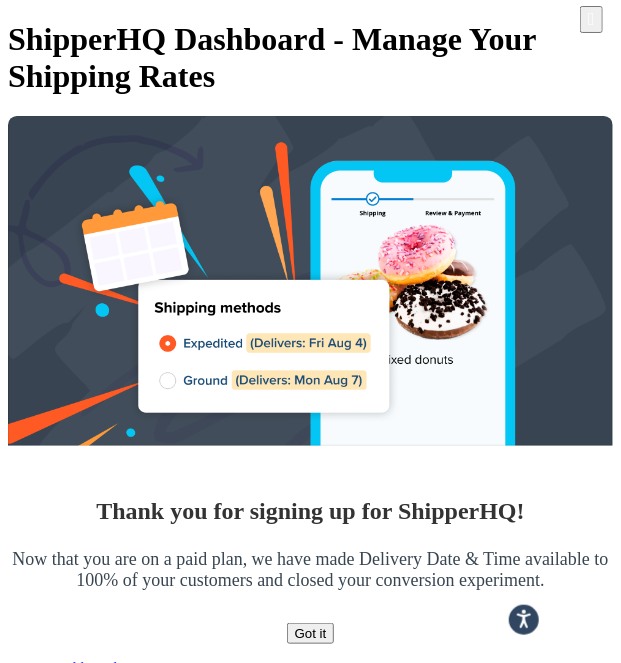 click at bounding box center (45, 3419) 